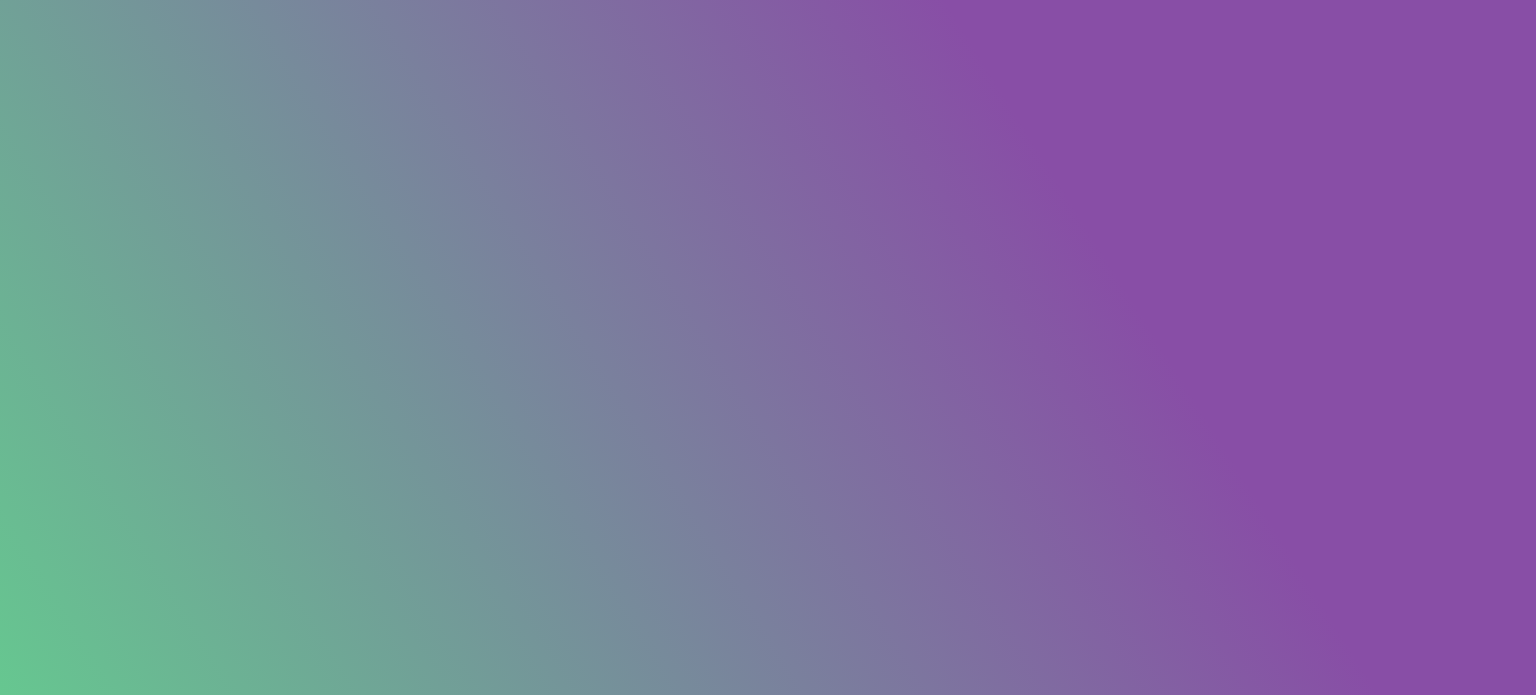 scroll, scrollTop: 0, scrollLeft: 0, axis: both 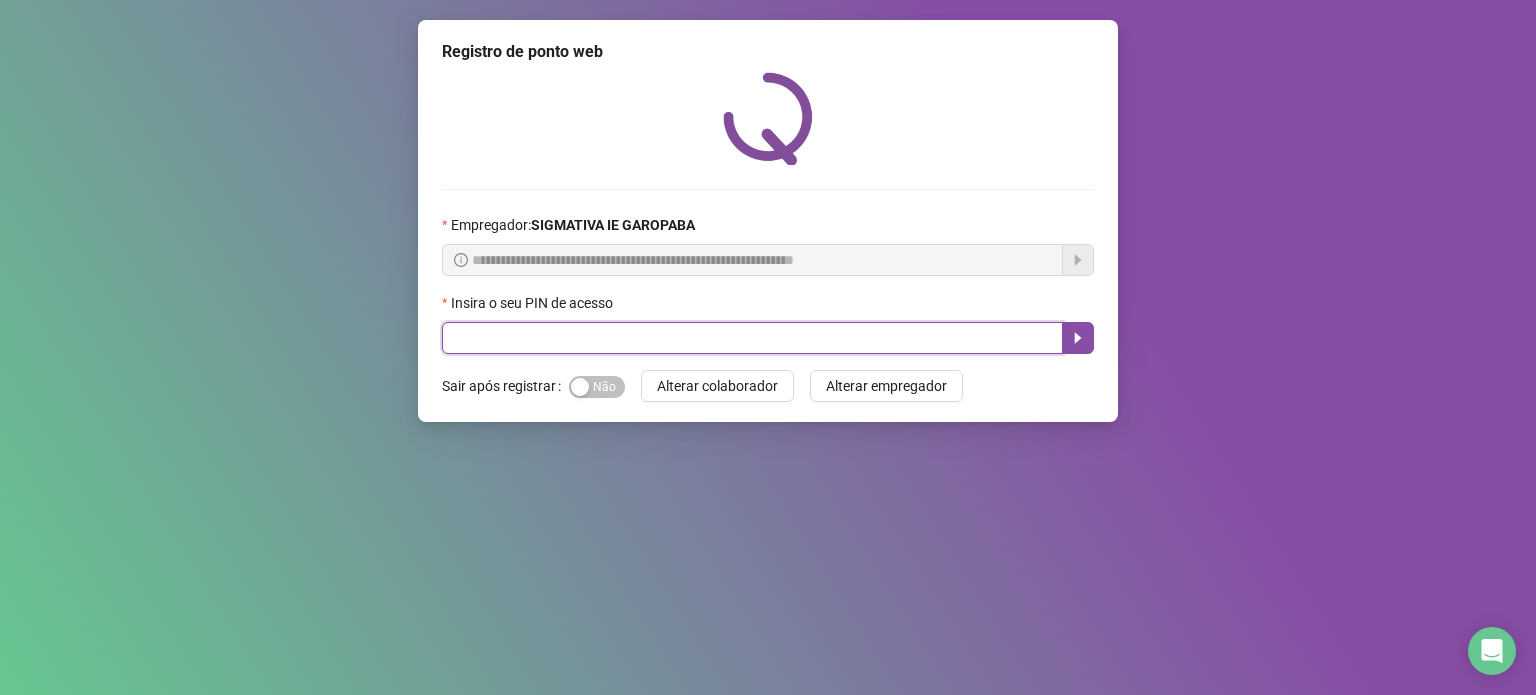 click at bounding box center (752, 338) 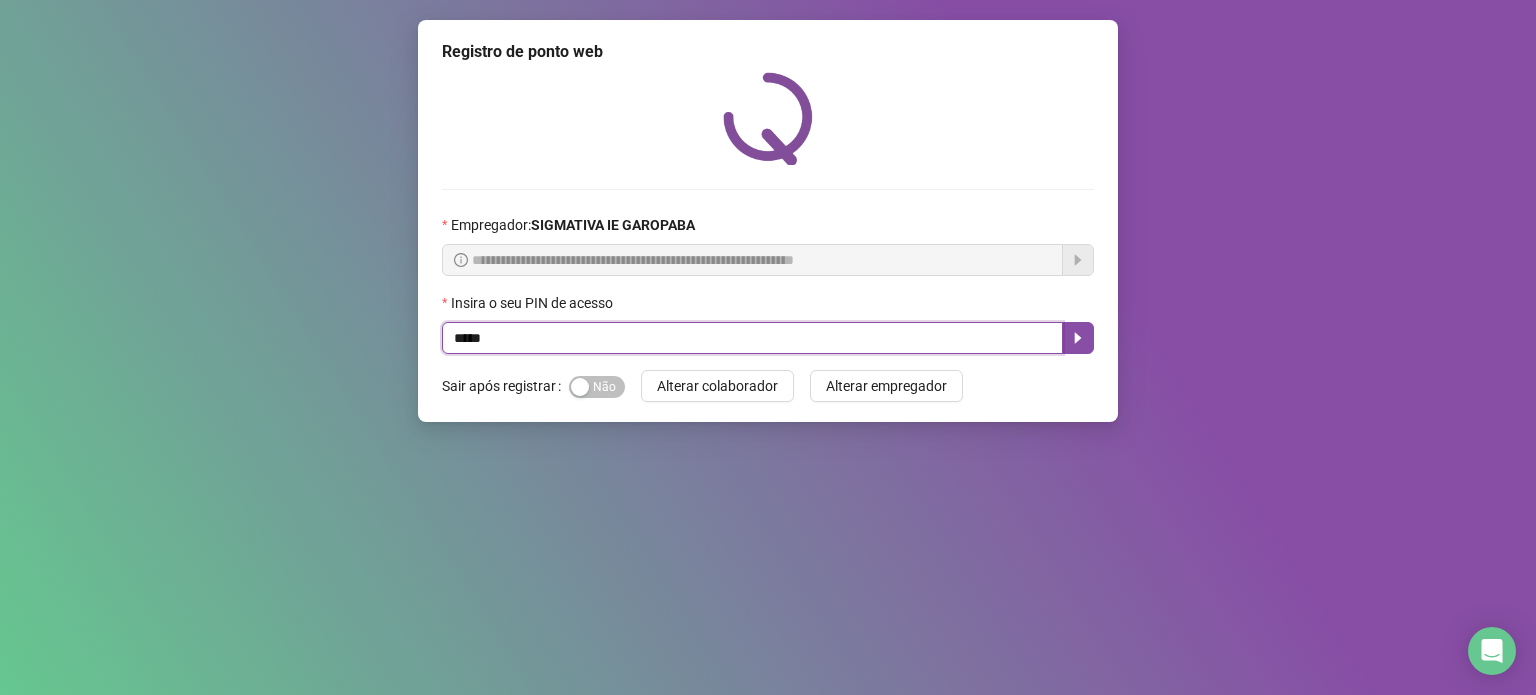 type on "*****" 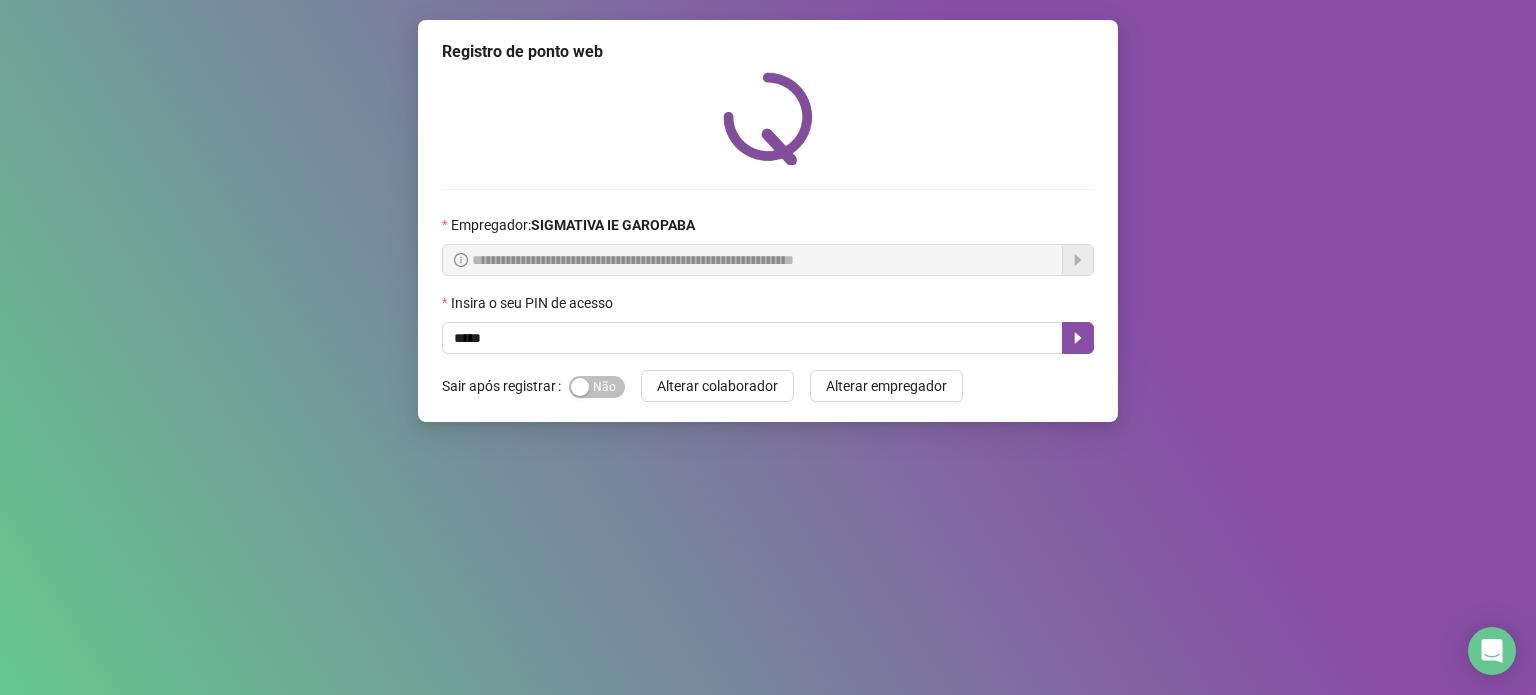 click on "**********" at bounding box center (768, 221) 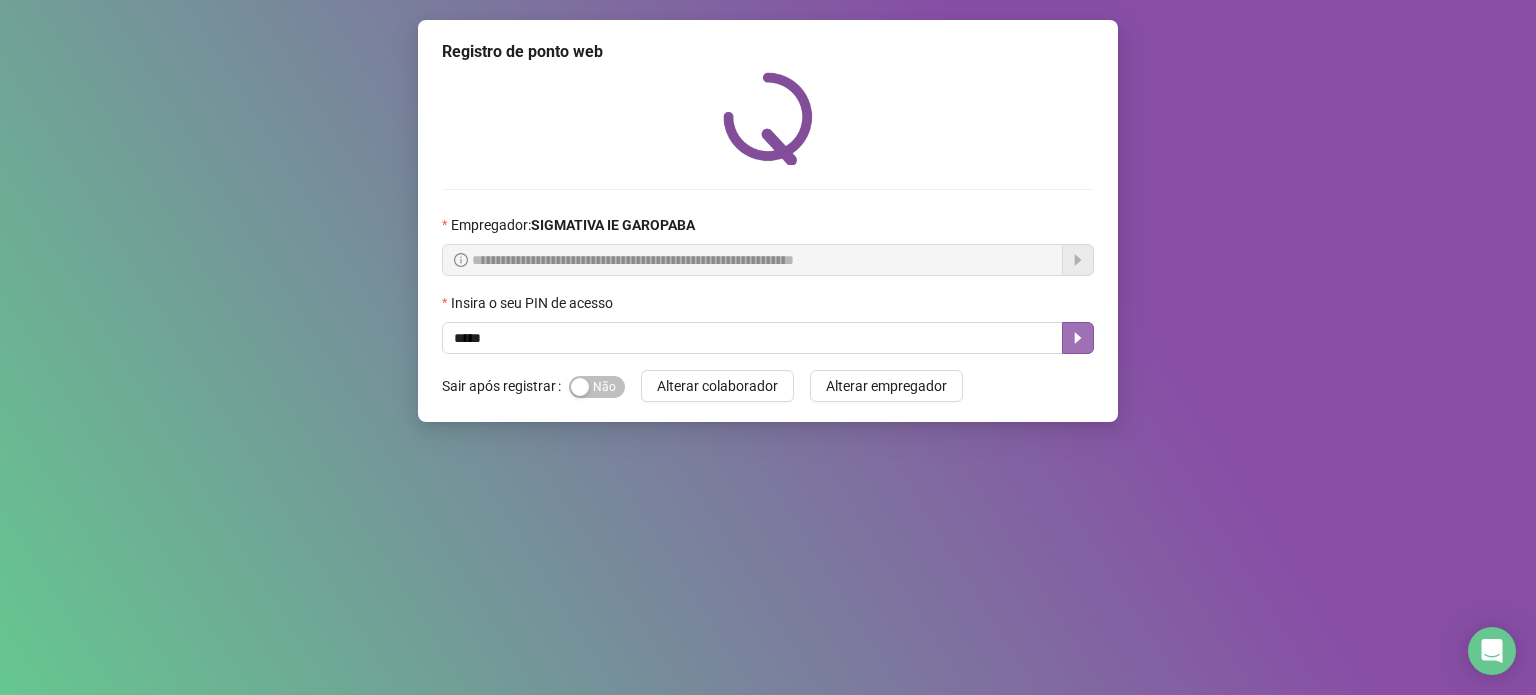 click 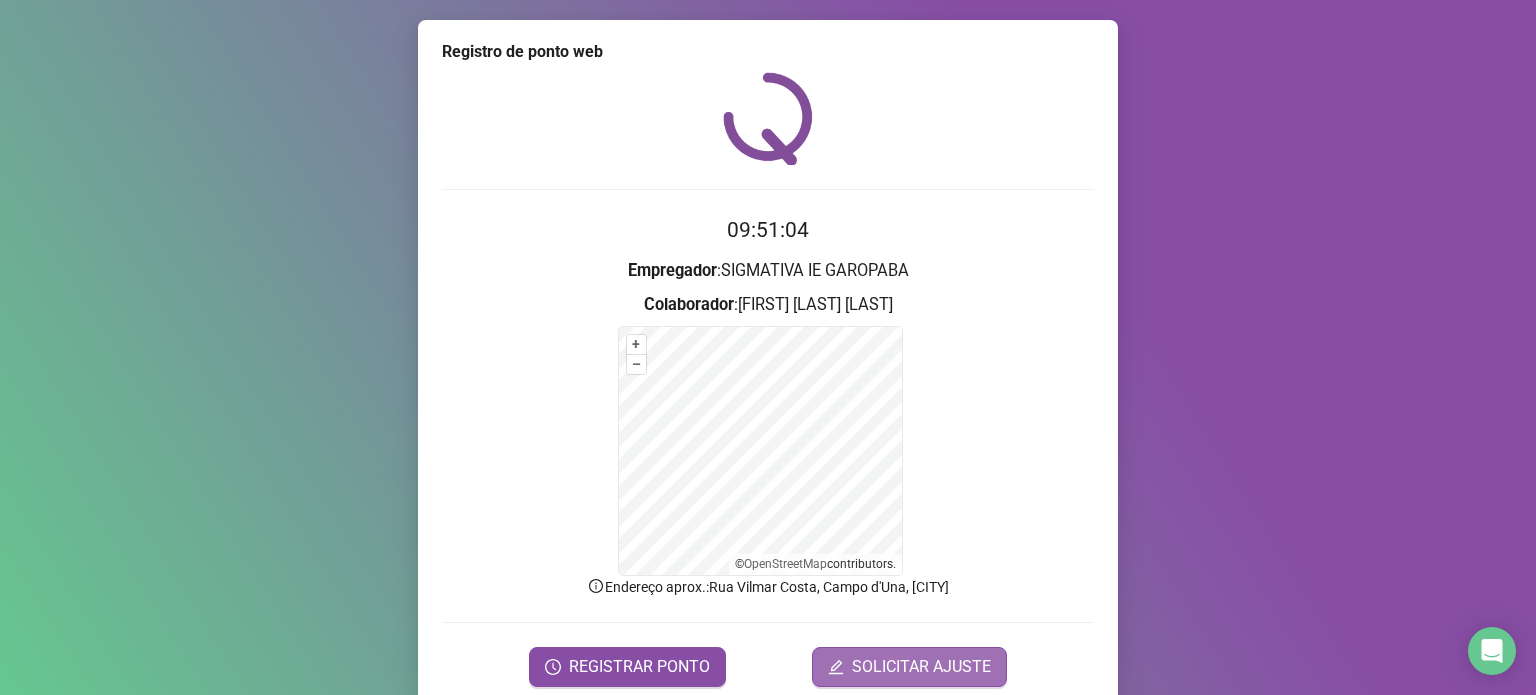 click on "SOLICITAR AJUSTE" at bounding box center [921, 667] 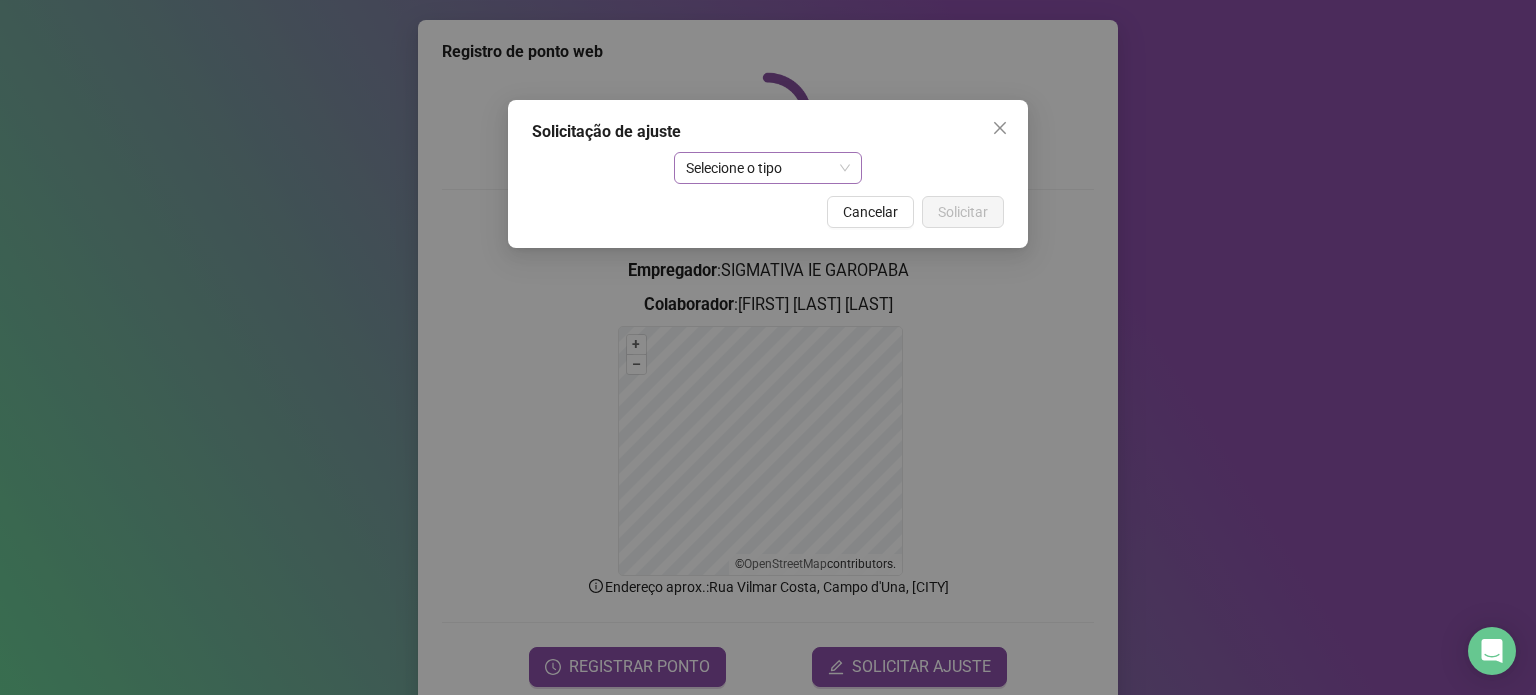 click on "Selecione o tipo" at bounding box center [768, 168] 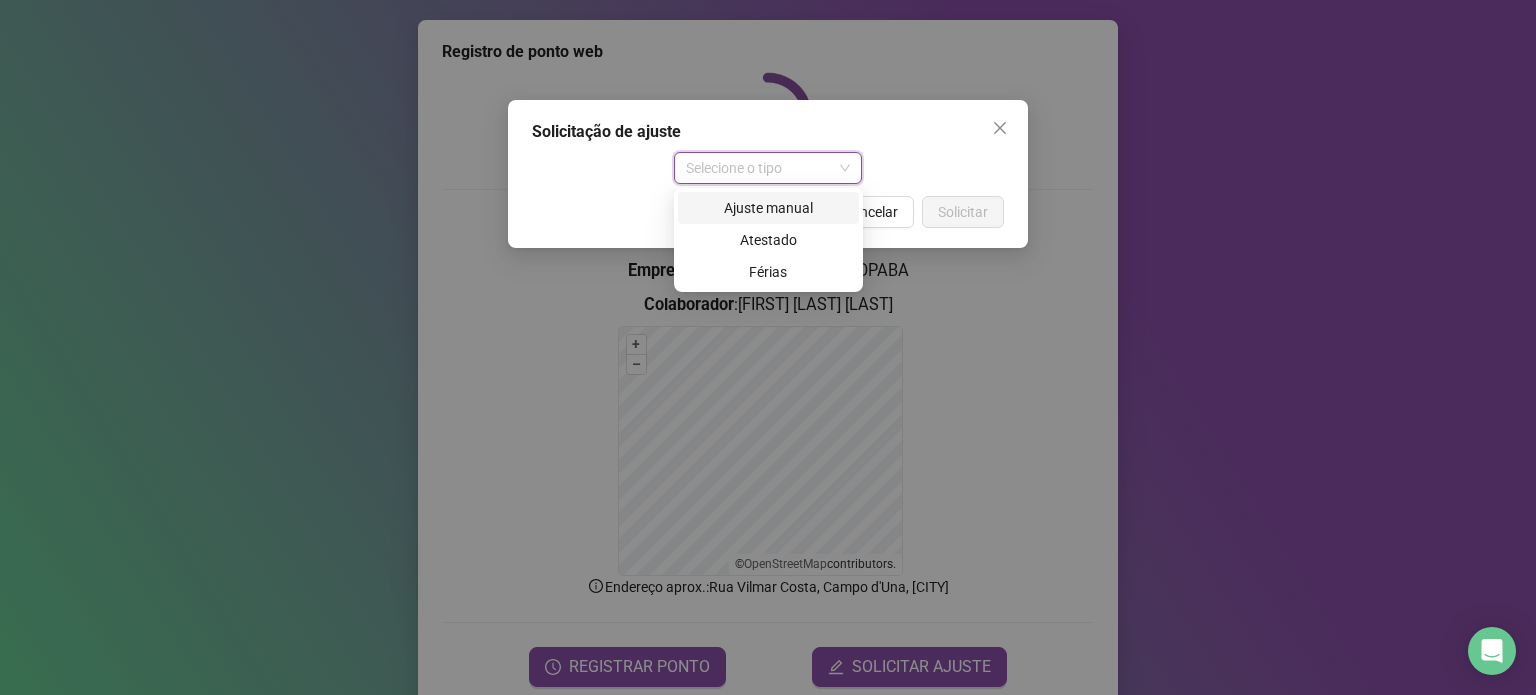 click on "Ajuste manual" at bounding box center (768, 208) 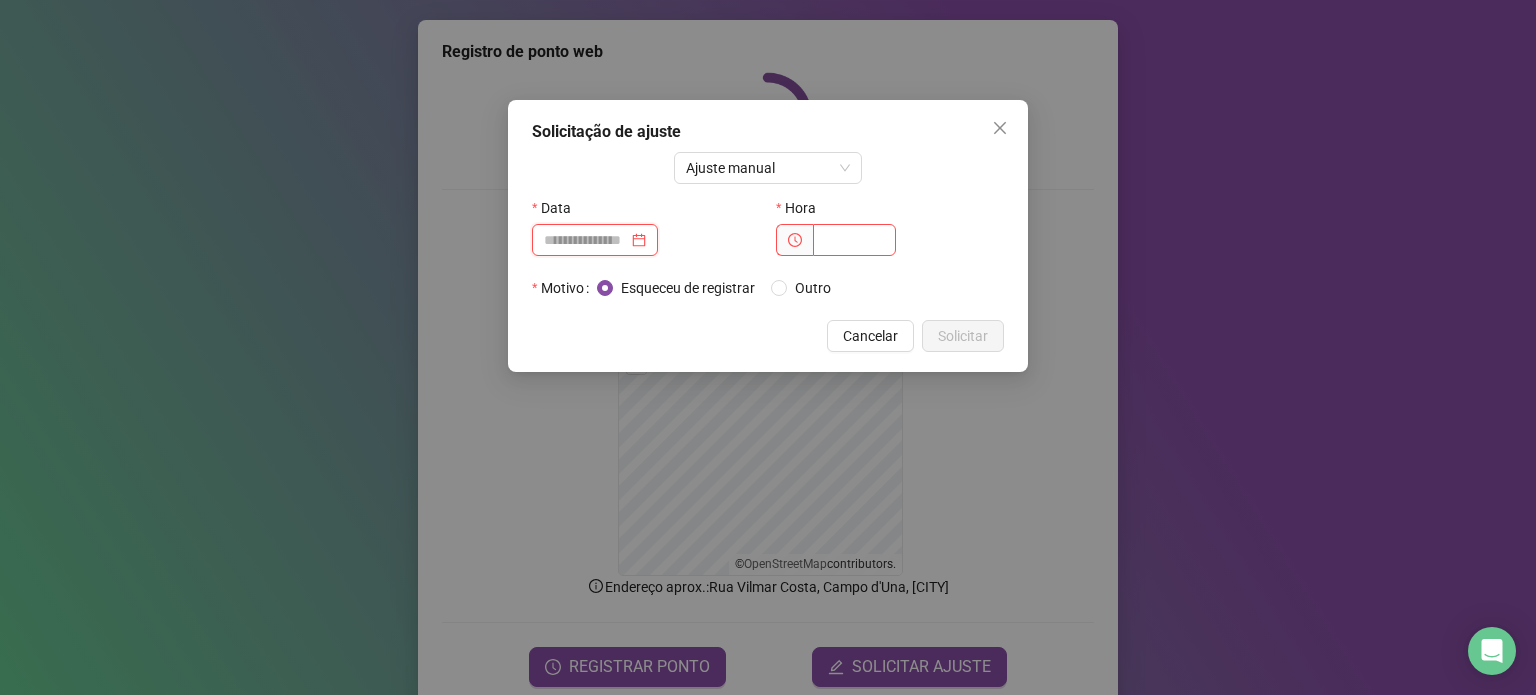 click at bounding box center (586, 240) 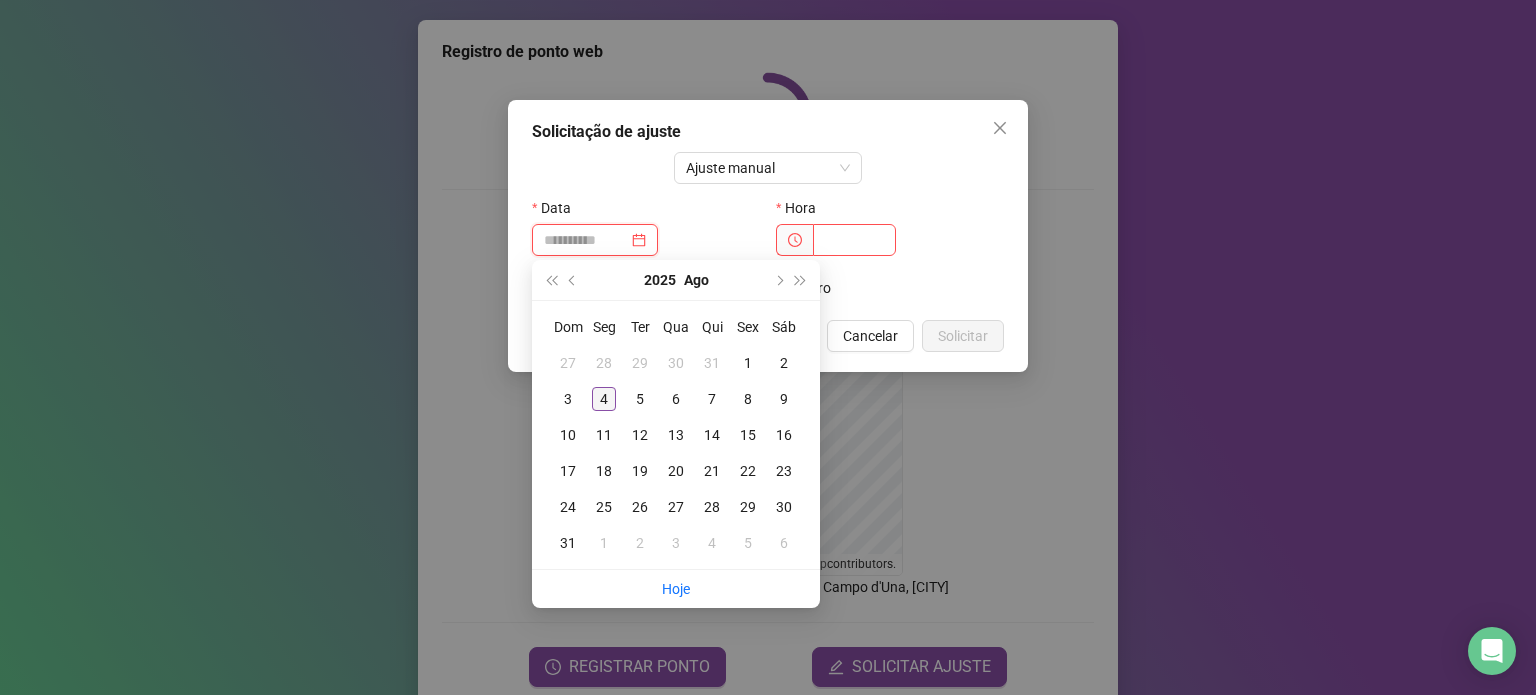 type on "**********" 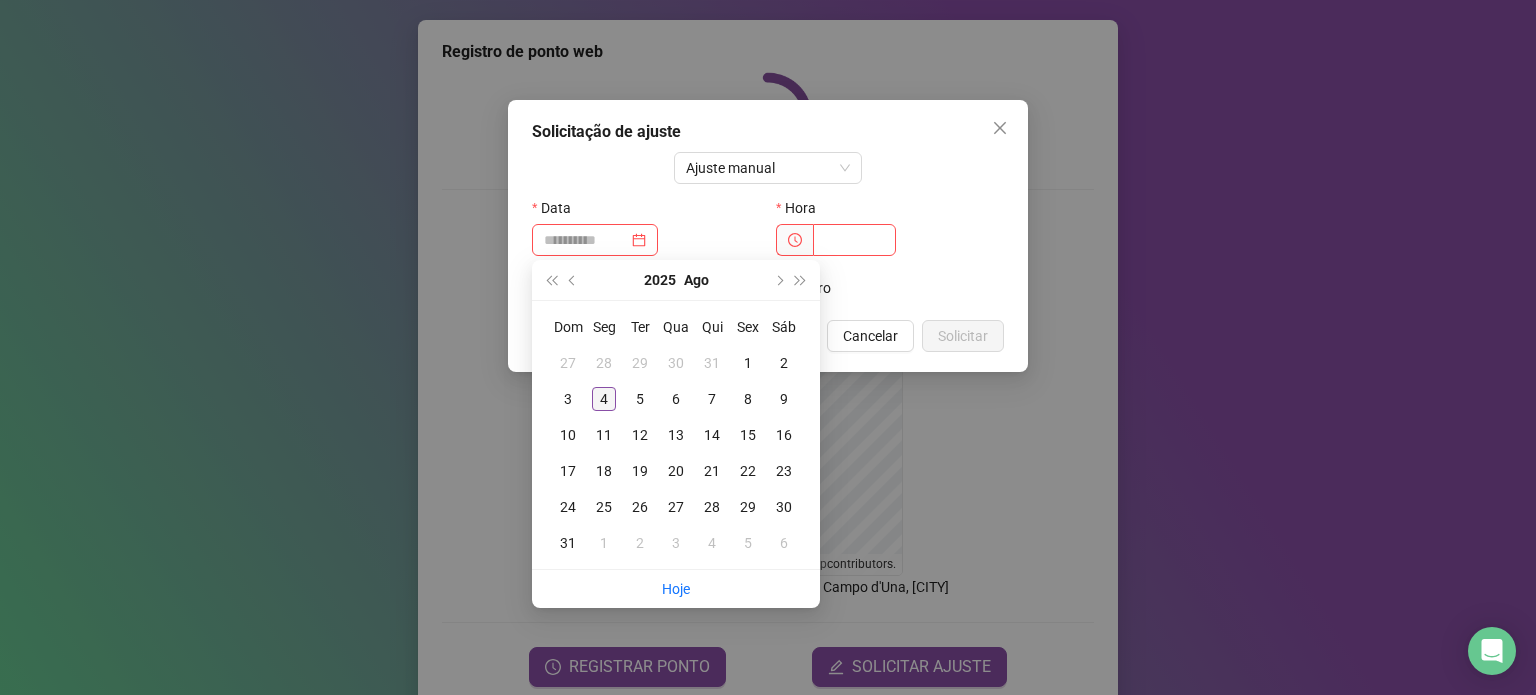 click on "4" at bounding box center [604, 399] 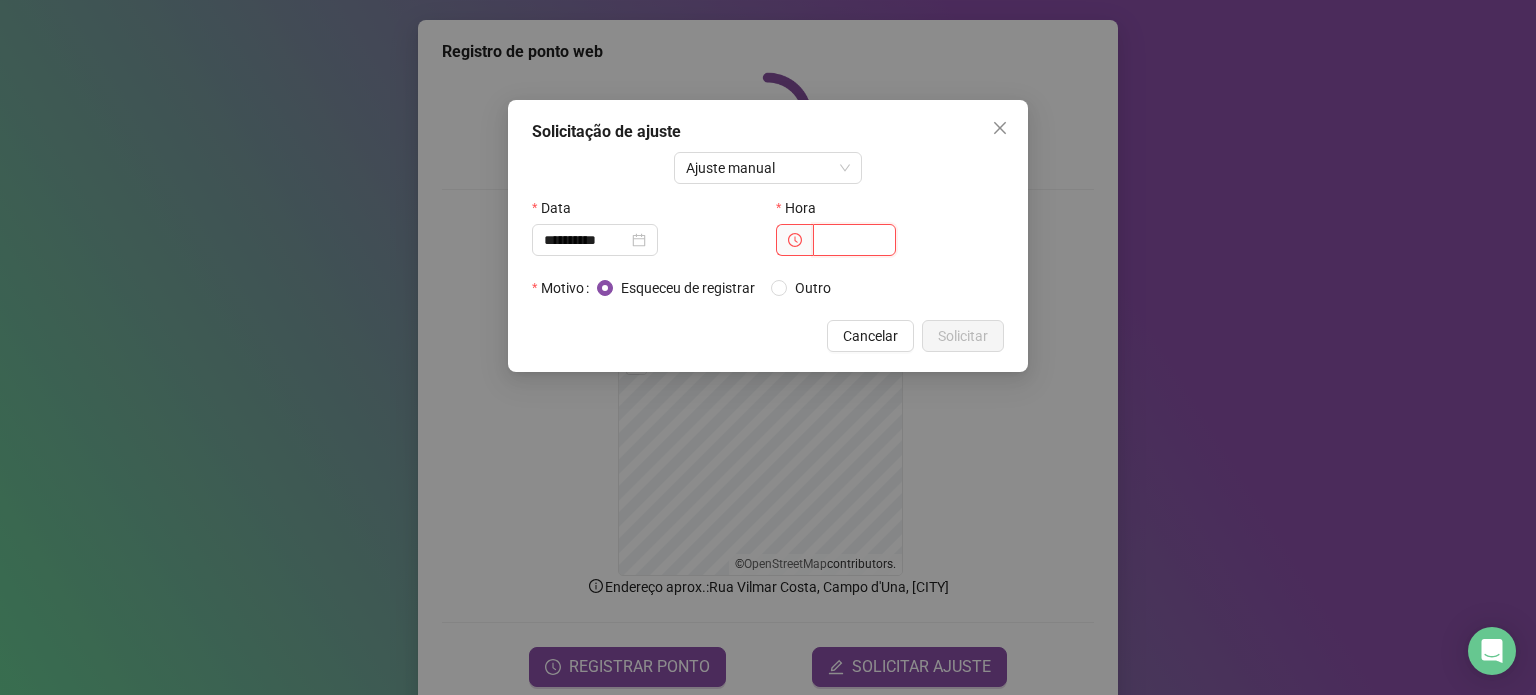 click at bounding box center [854, 240] 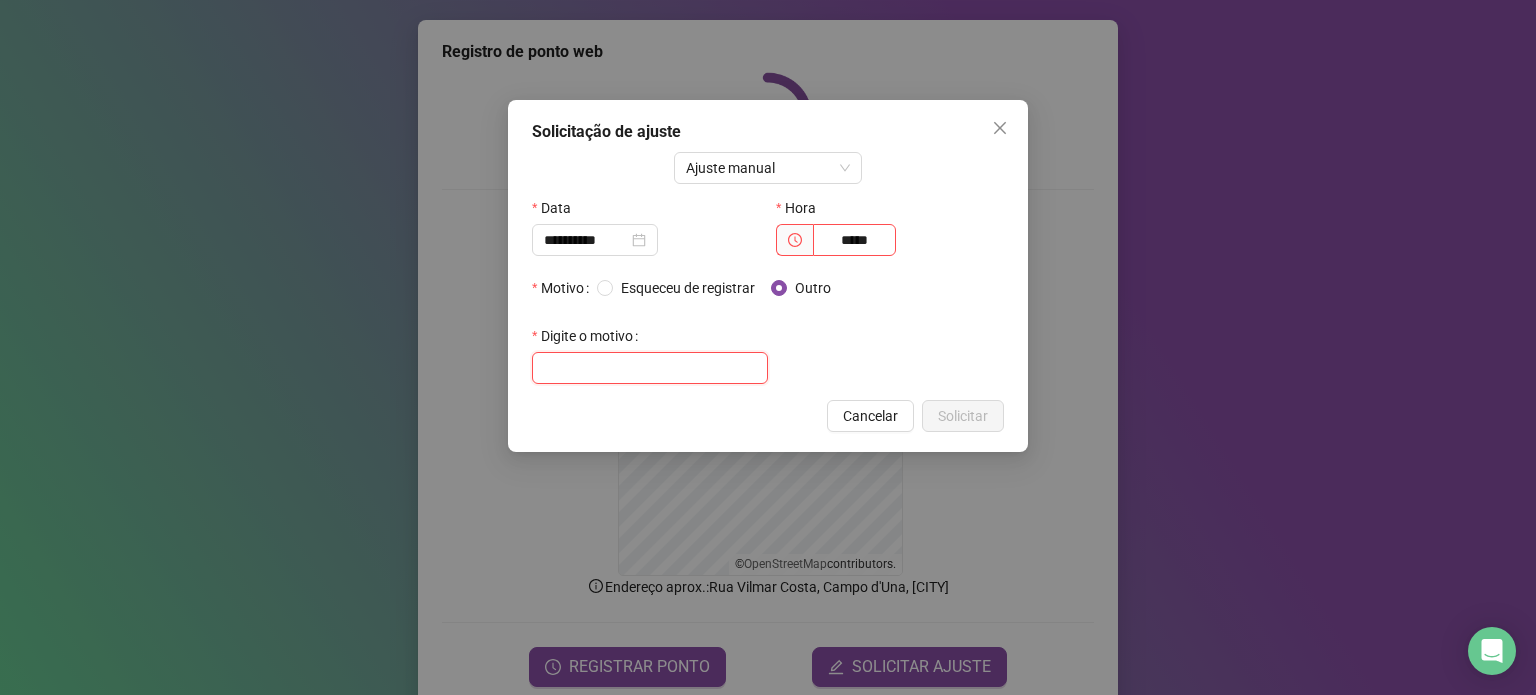 click at bounding box center [650, 368] 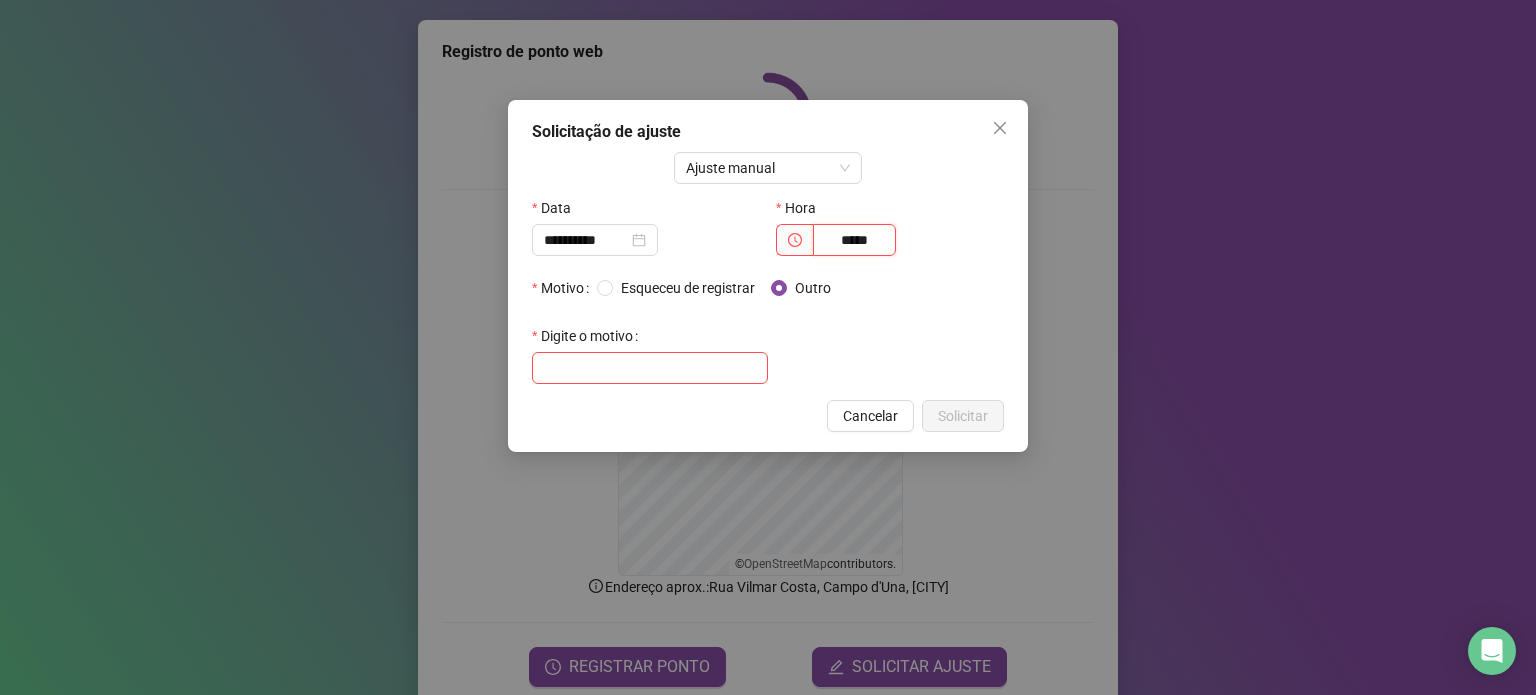 click on "*****" at bounding box center (854, 240) 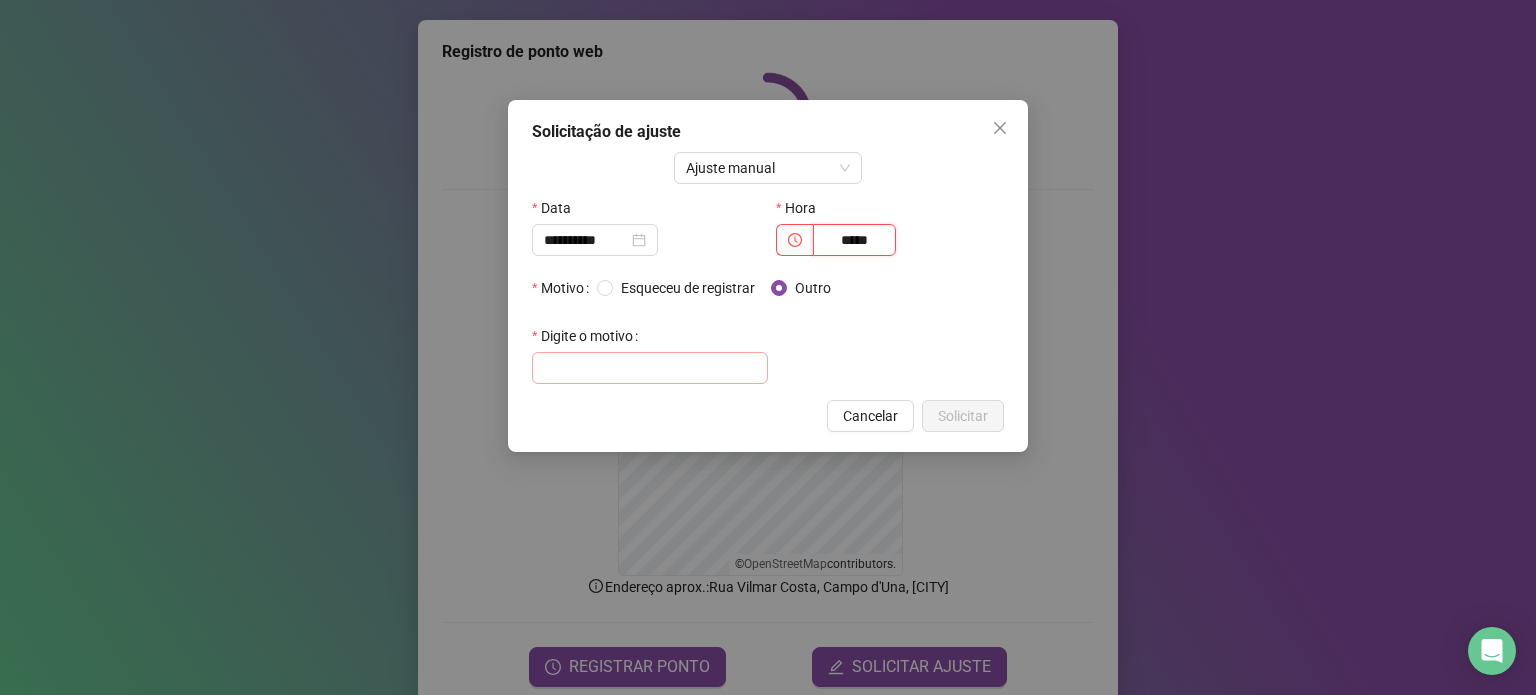 type on "*****" 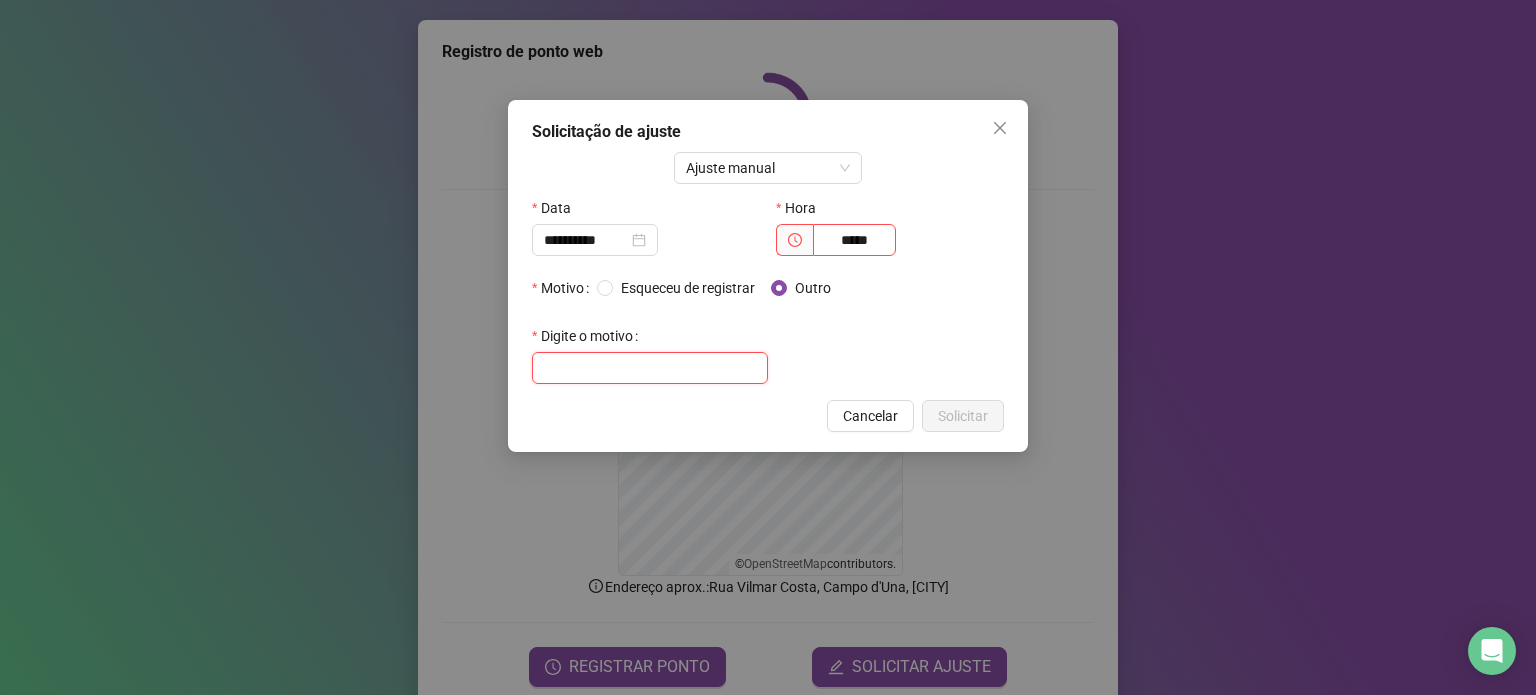click at bounding box center [650, 368] 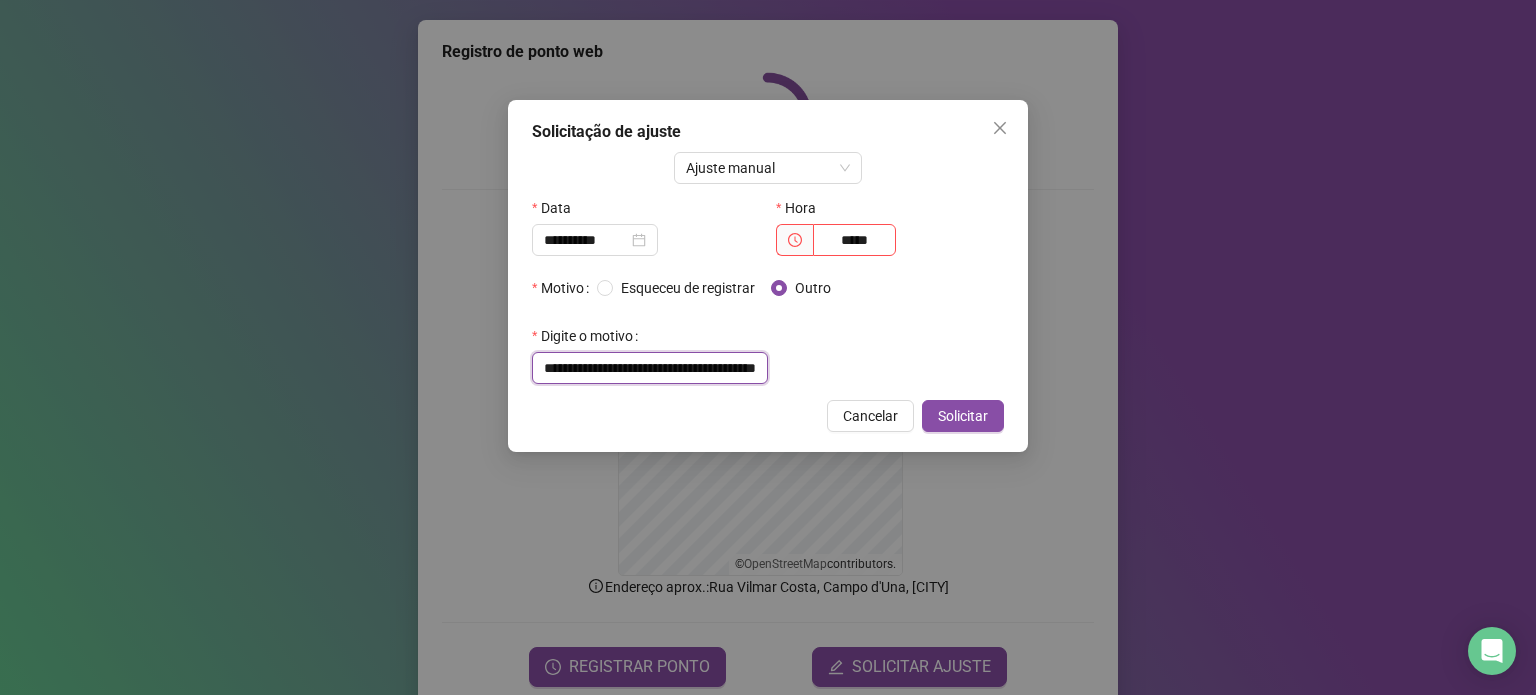 scroll, scrollTop: 0, scrollLeft: 56, axis: horizontal 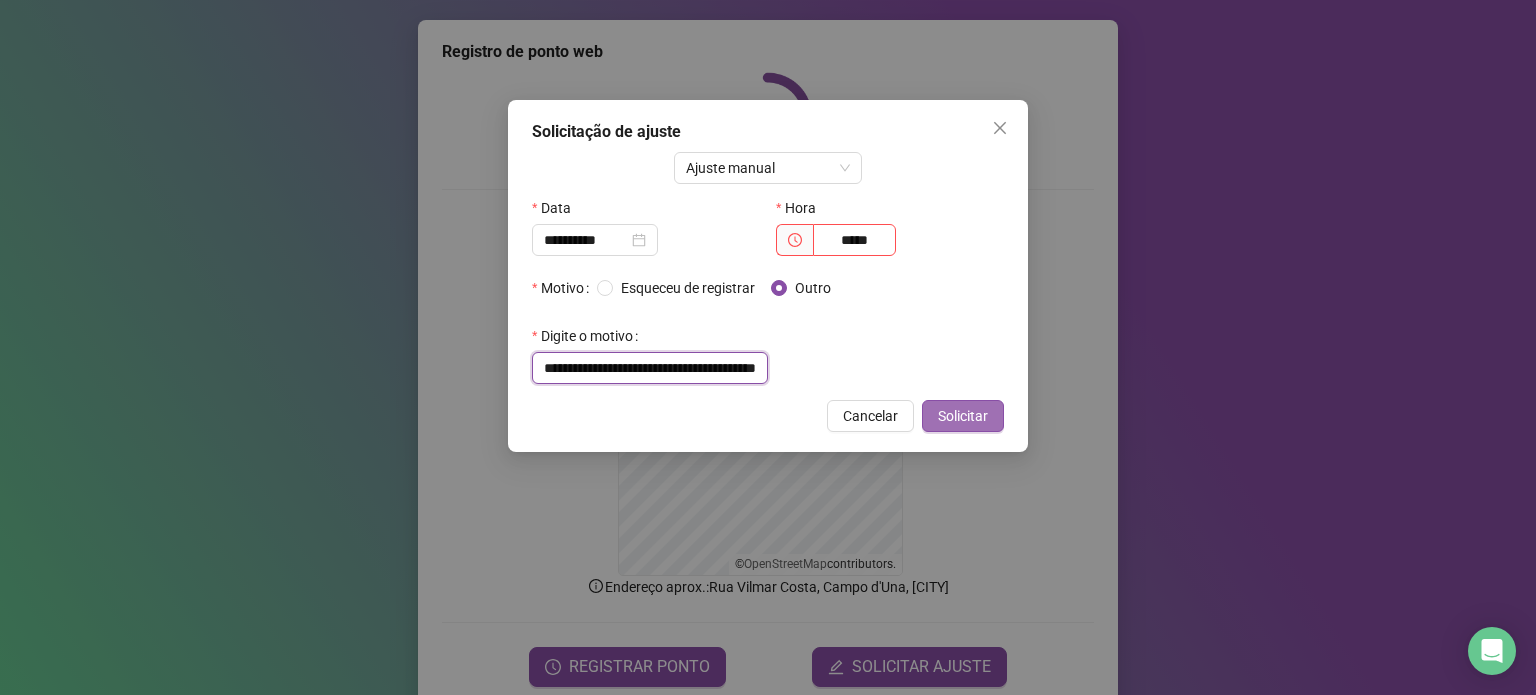type on "**********" 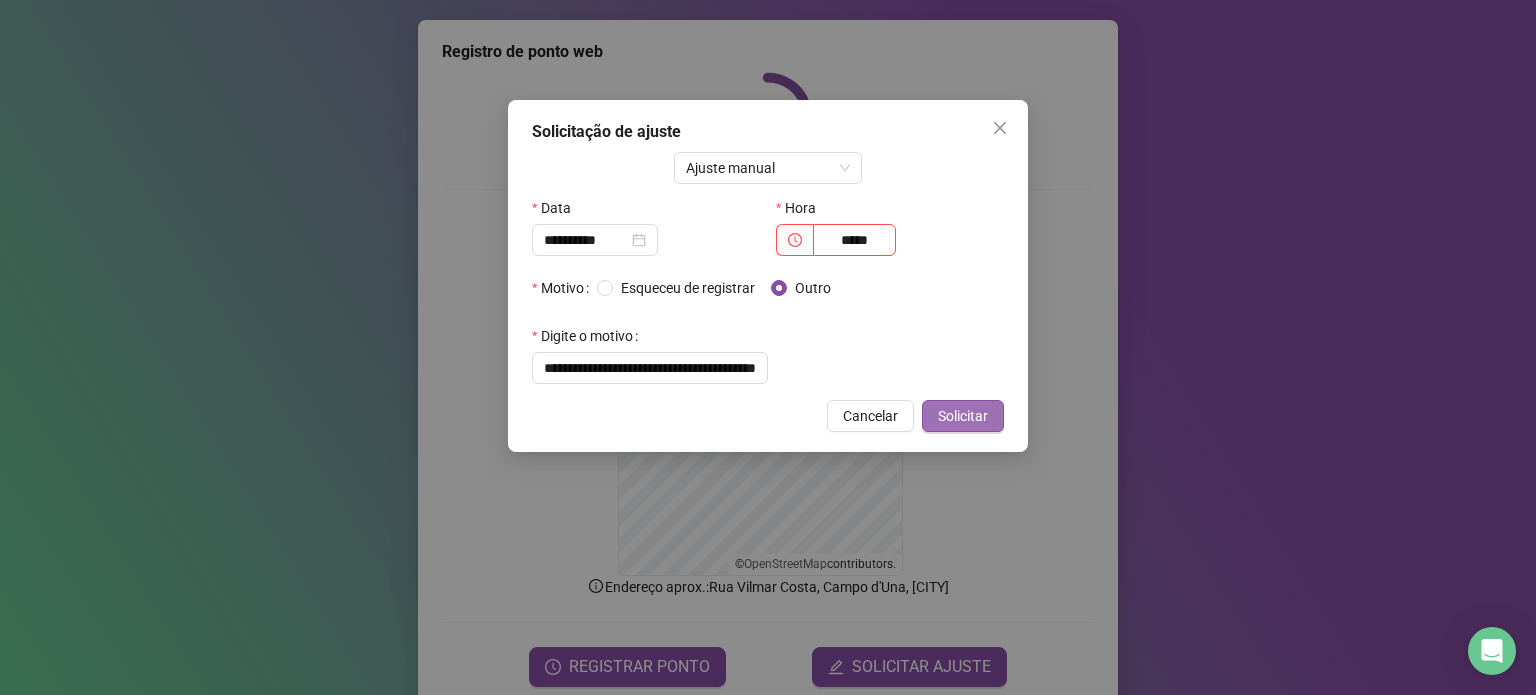 scroll, scrollTop: 0, scrollLeft: 0, axis: both 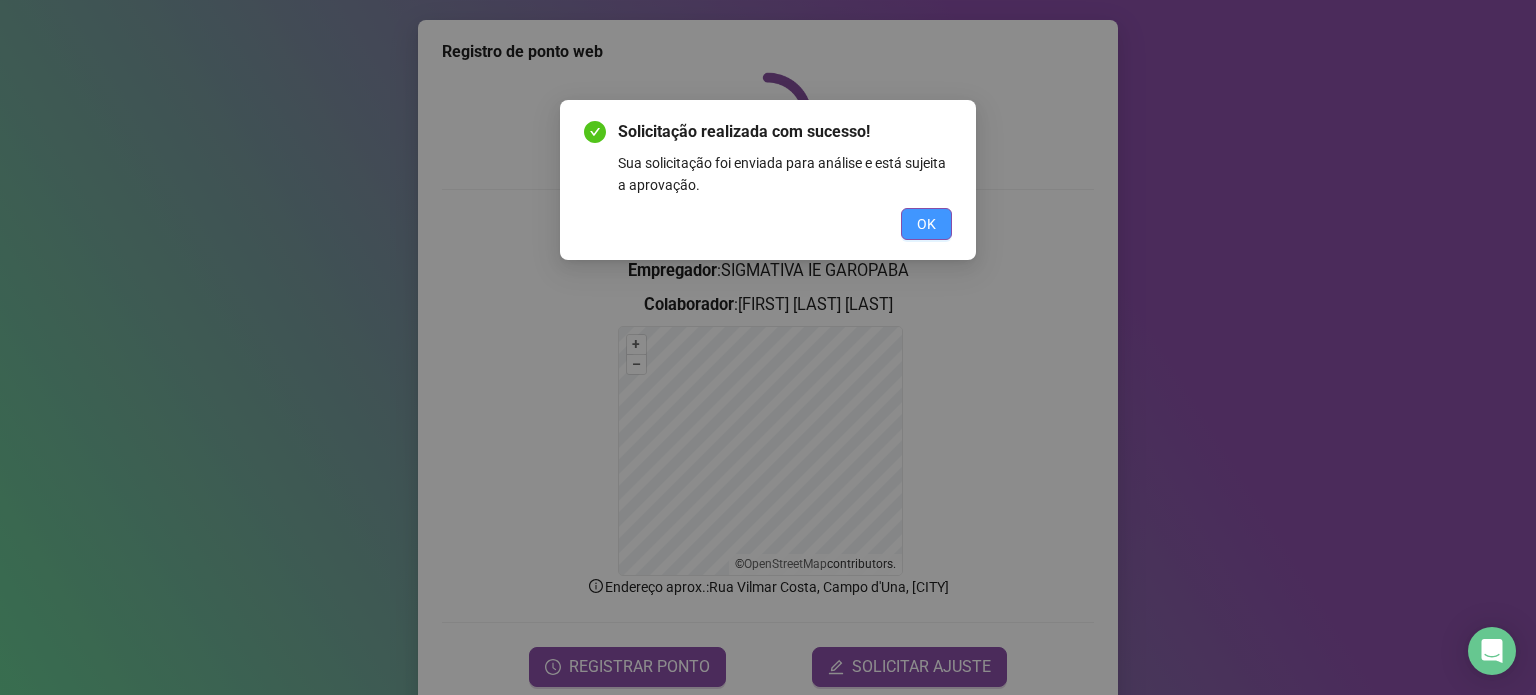 click on "OK" at bounding box center [926, 224] 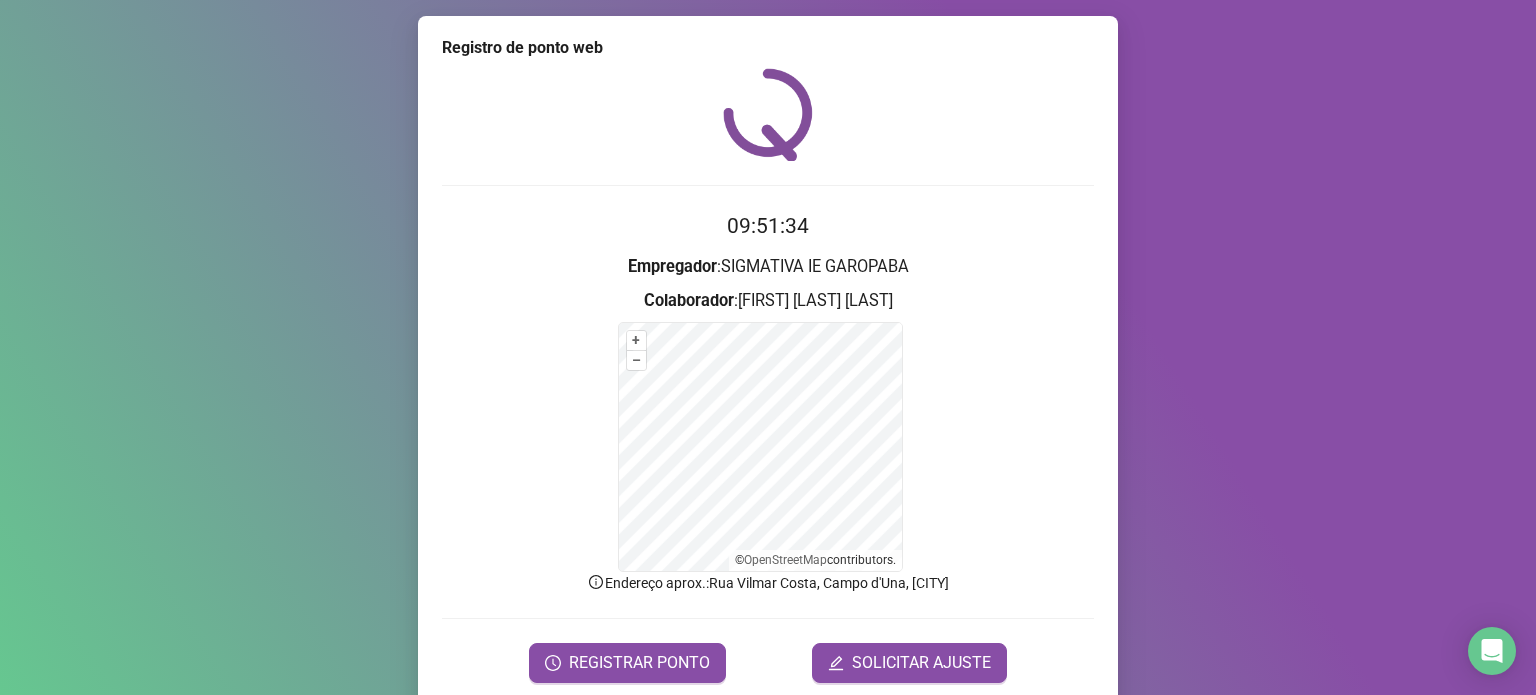 scroll, scrollTop: 0, scrollLeft: 0, axis: both 